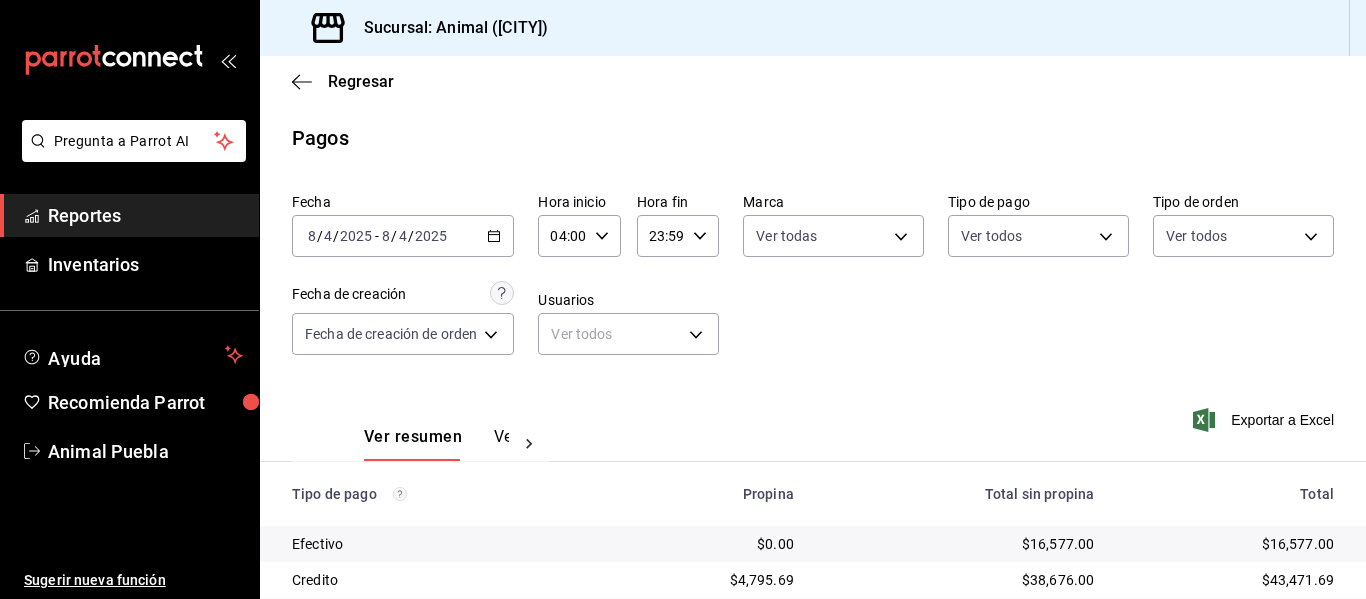 scroll, scrollTop: 0, scrollLeft: 0, axis: both 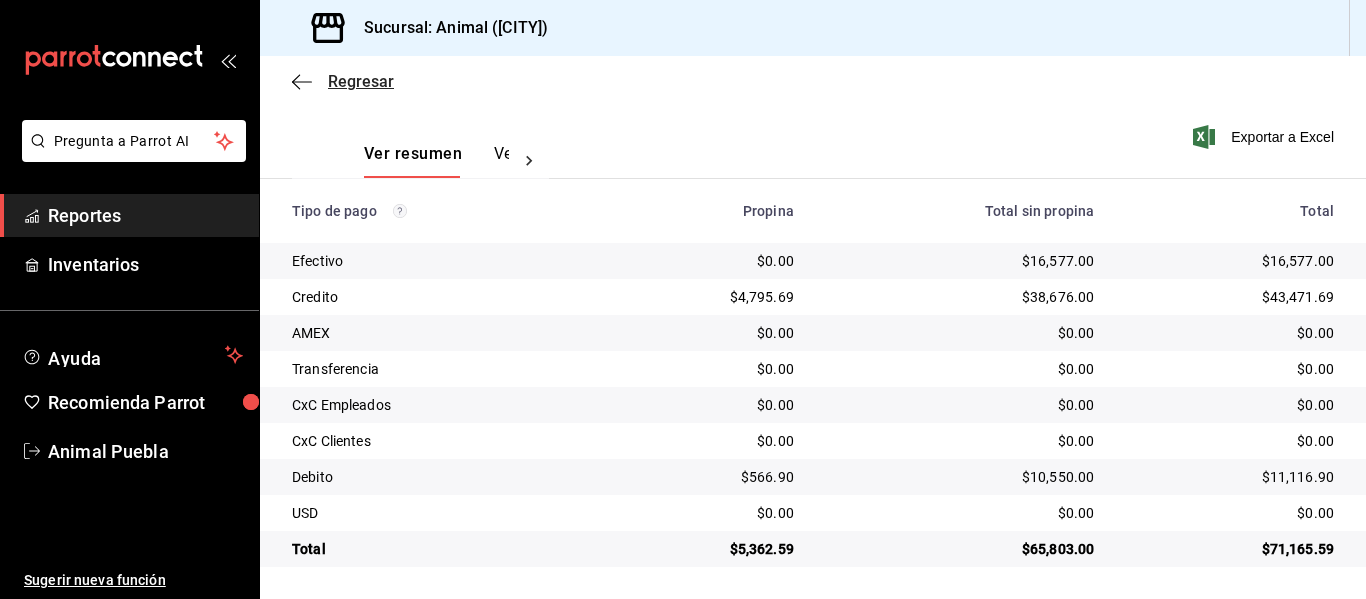 click 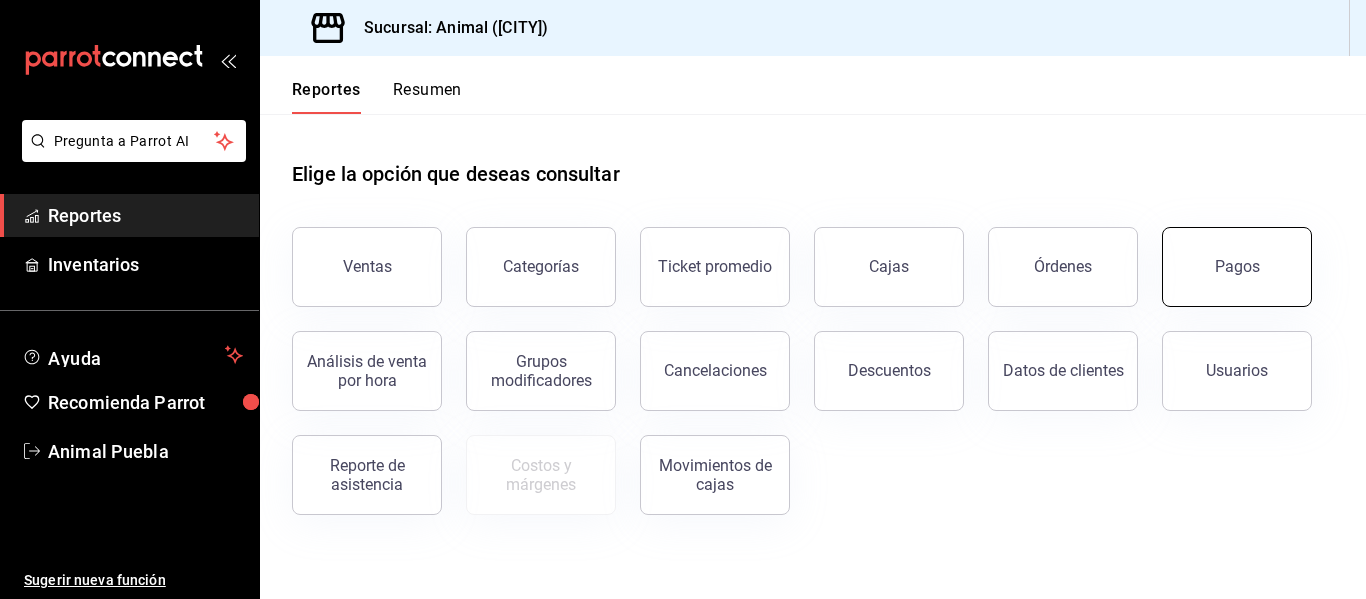 click on "Pagos" at bounding box center [1237, 267] 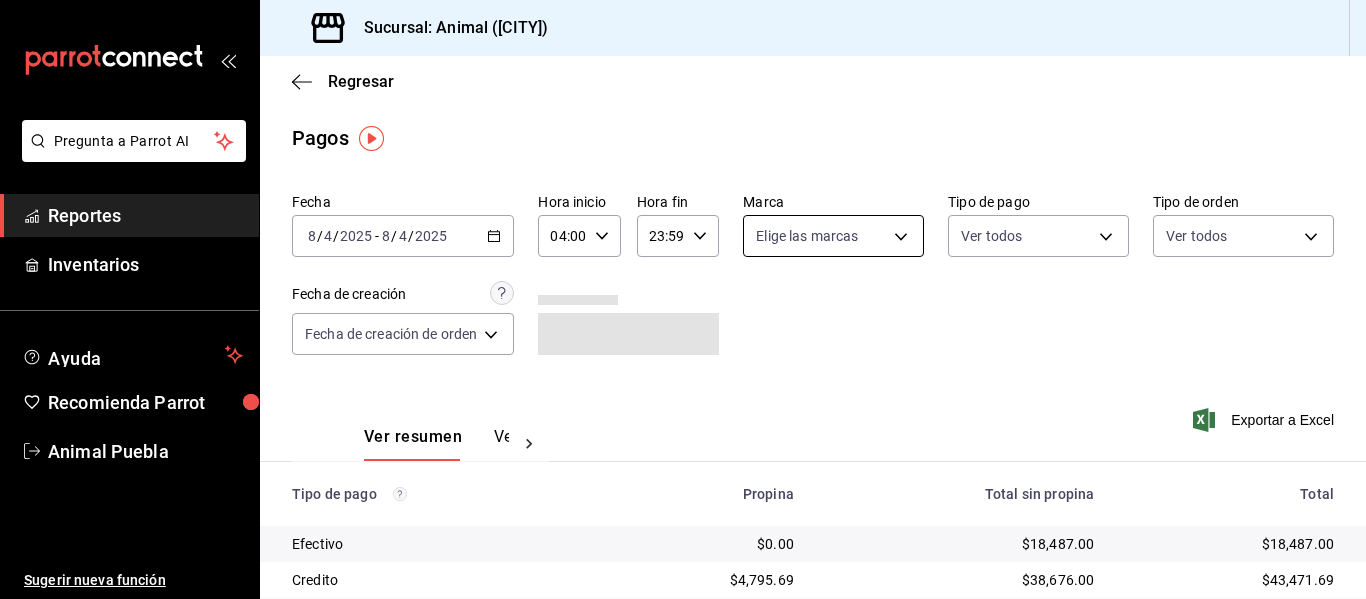 click on "Pregunta a Parrot AI Reportes   Inventarios   Ayuda Recomienda Parrot   Animal [CITY]   Sugerir nueva función   Sucursal: Animal ([CITY]) Regresar Pagos Fecha [DATE] [DATE] - [DATE] [DATE] Hora inicio [TIME] Hora inicio Hora fin [TIME] Hora fin Marca Elige las marcas Tipo de pago Ver todos Tipo de orden Ver todos Fecha de creación   Fecha de creación de orden ORDER Ver resumen Ver pagos Exportar a Excel Tipo de pago   Propina Total sin propina Total Efectivo $0.00 $18,487.00 $18,487.00 Credito $4,795.69 $38,676.00 $43,471.69 AMEX $0.00 $0.00 $0.00 Transferencia $0.00 $0.00 $0.00 CxC Empleados $0.00 $0.00 $0.00 CxC Clientes $0.00 $0.00 $0.00 Debito $967.85 $13,600.00 $14,567.85 USD $0.00 $0.00 $0.00 Total $5,763.54 $70,763.00 $76,526.54 Pregunta a Parrot AI Reportes   Inventarios   Ayuda Recomienda Parrot   Animal [CITY]   Sugerir nueva función   GANA 1 MES GRATIS EN TU SUSCRIPCIÓN AQUÍ Ver video tutorial Ir a video Visitar centro de ayuda ([PHONE]) soporte@parrotsoftware.io" at bounding box center [683, 299] 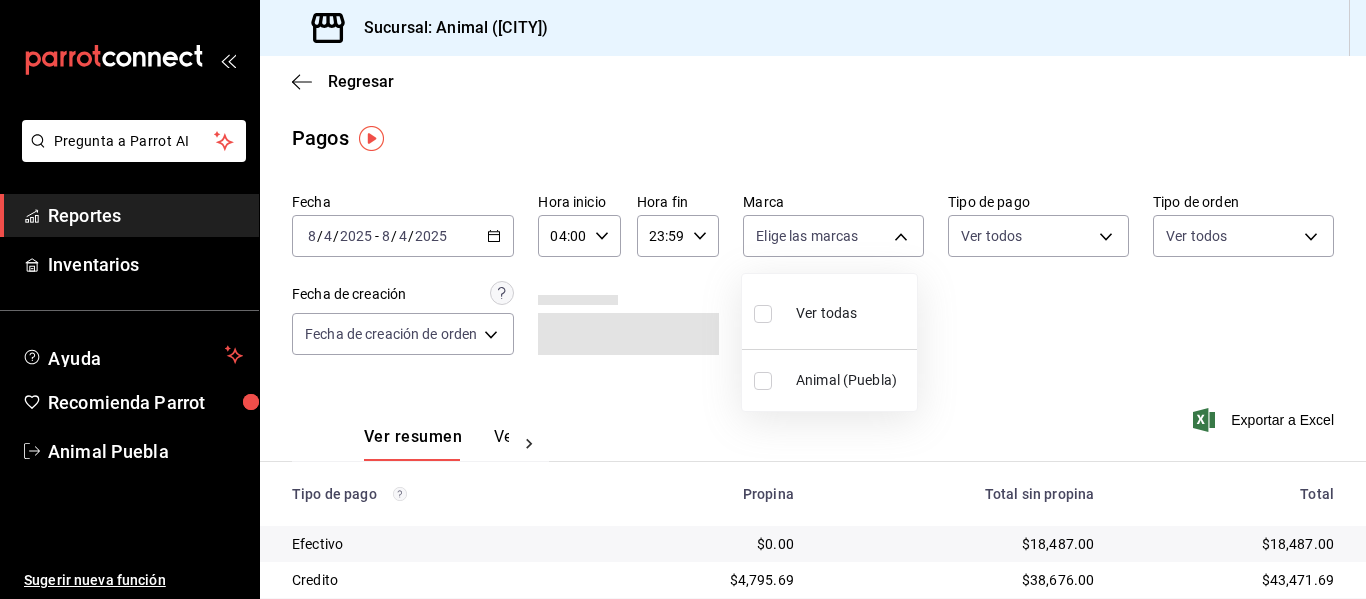 click on "Ver todas" at bounding box center [829, 311] 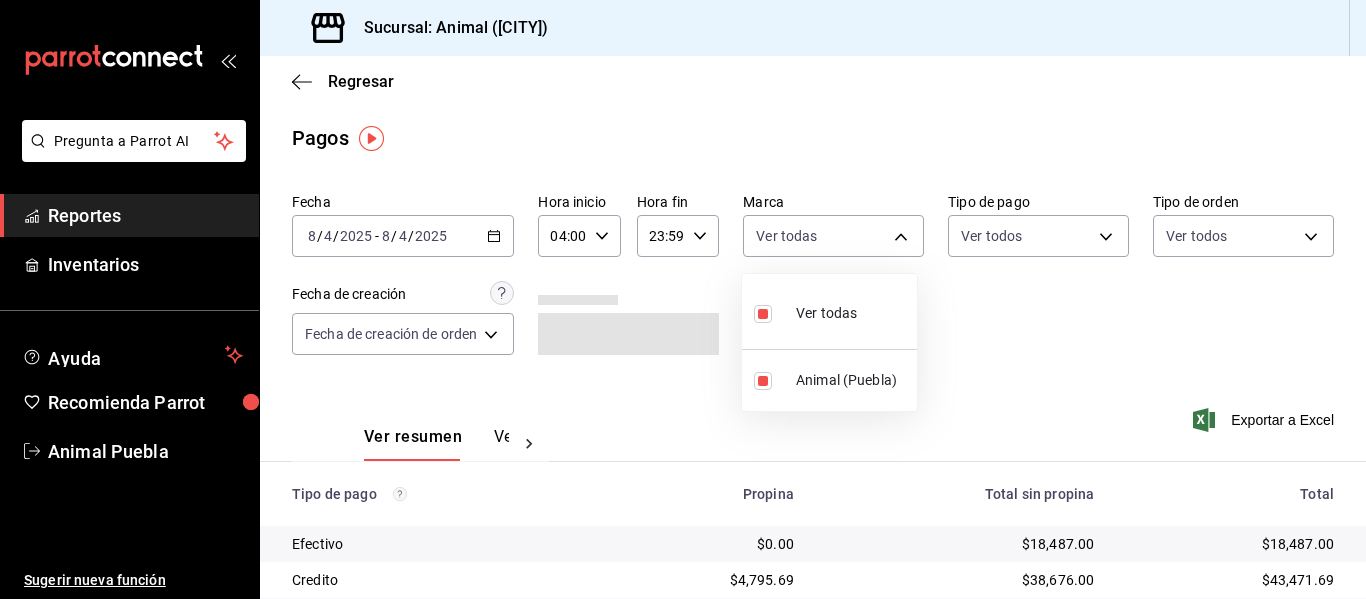 click at bounding box center (683, 299) 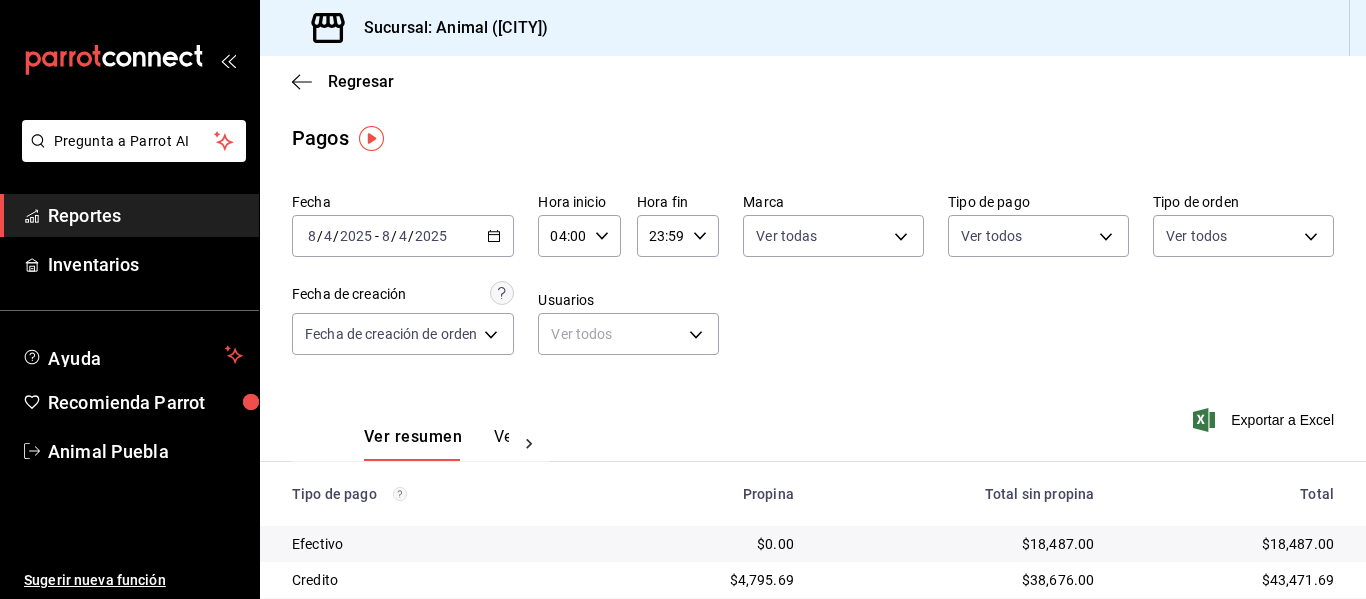 click 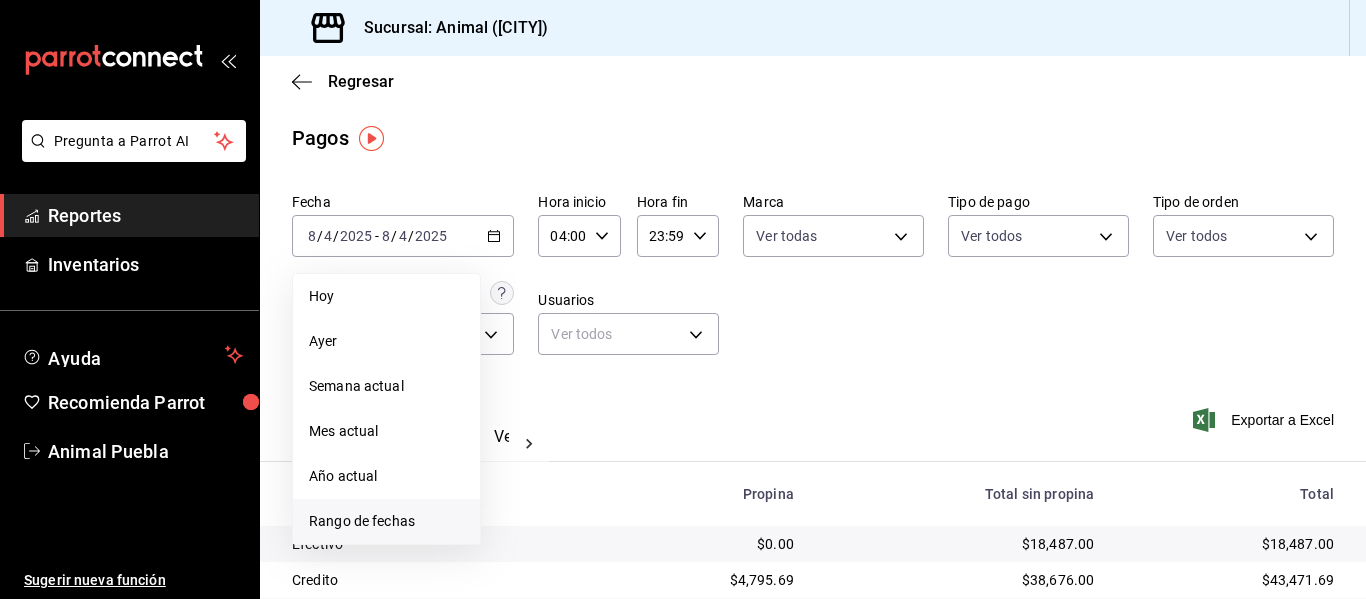 click on "Rango de fechas" at bounding box center [386, 521] 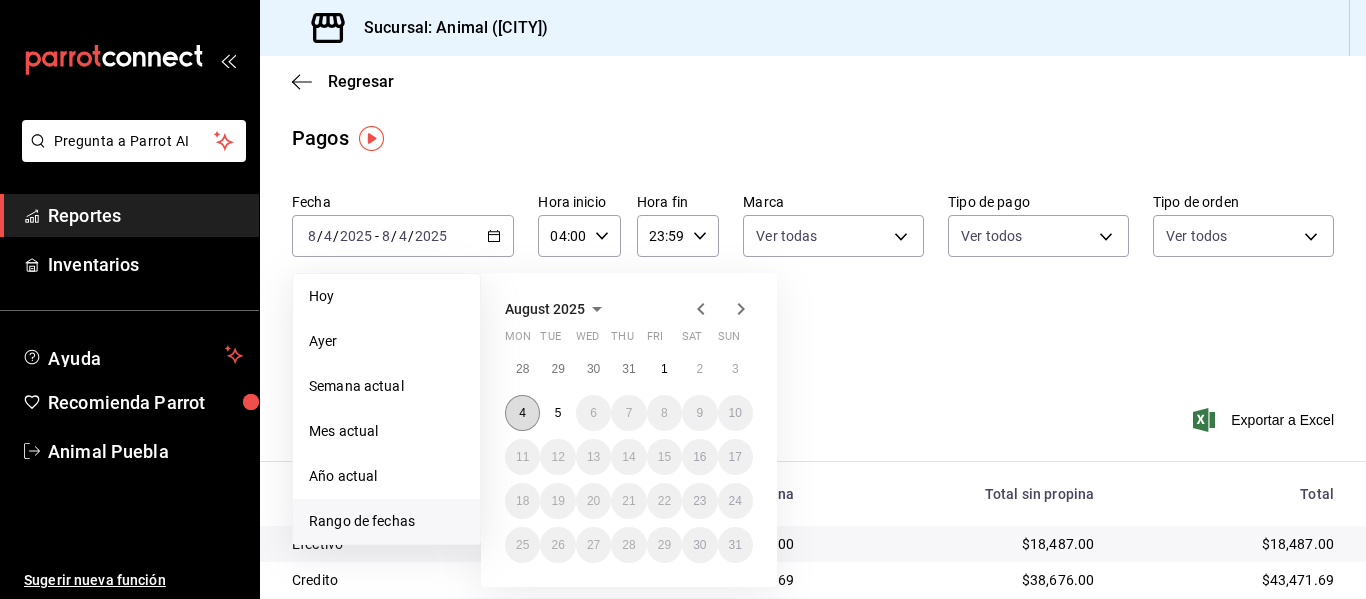 click on "4" at bounding box center [522, 413] 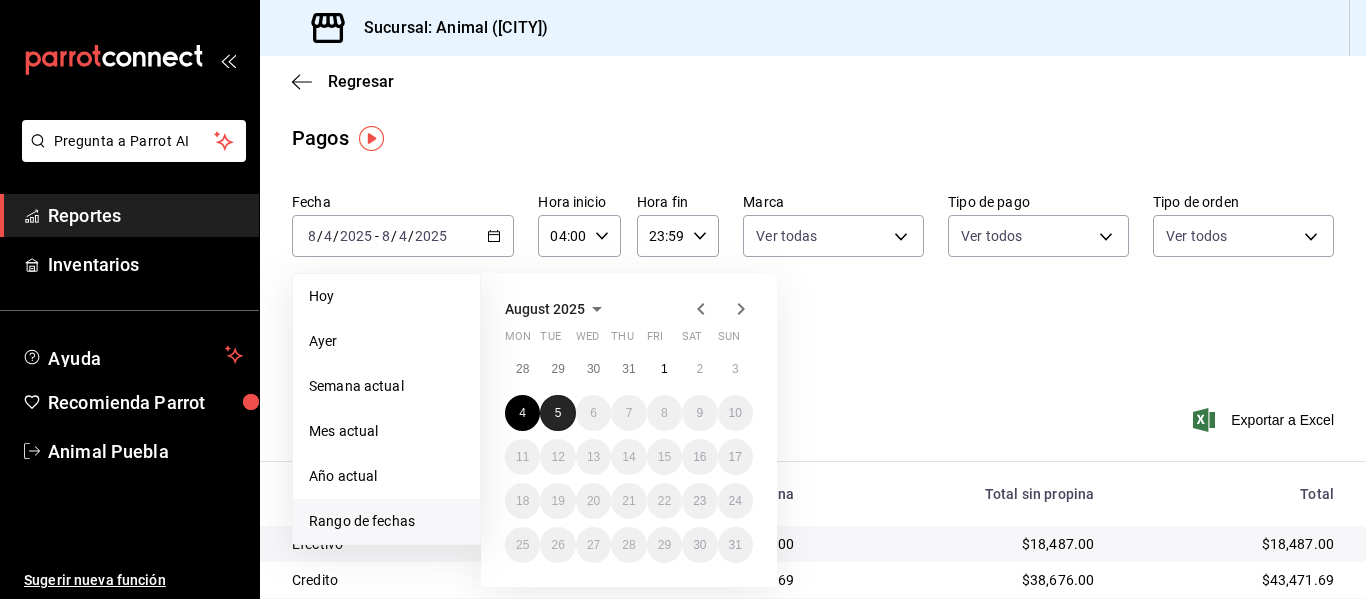 click on "5" at bounding box center [557, 413] 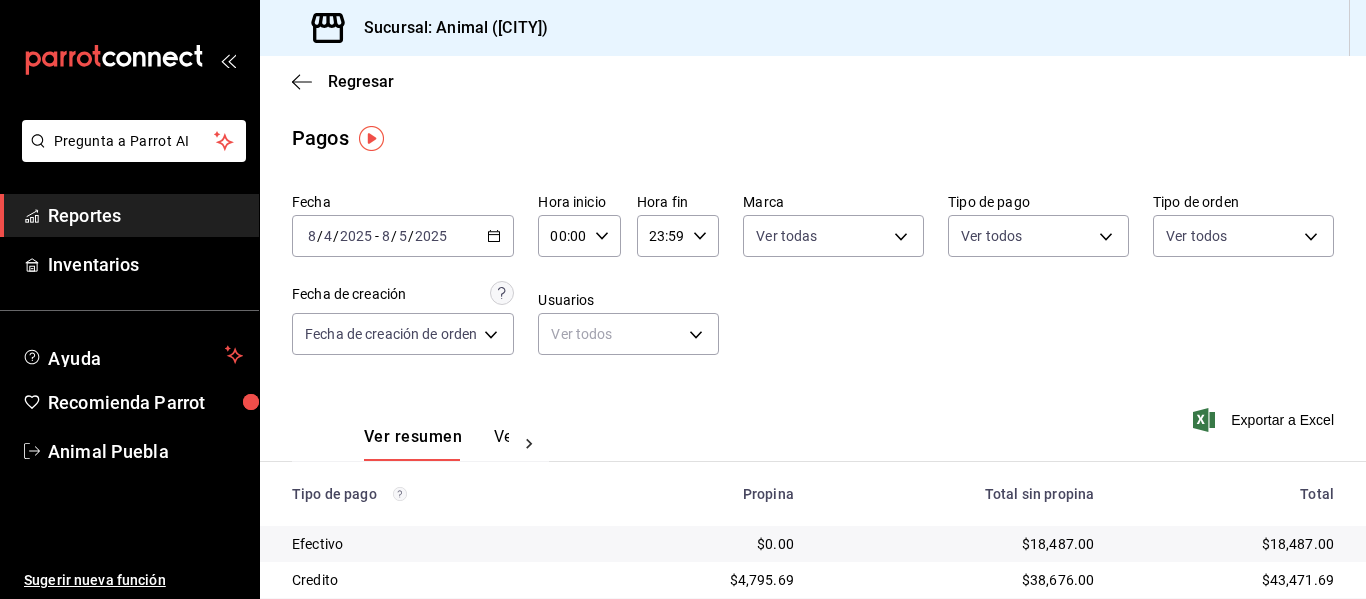 click on "00:00 Hora inicio" at bounding box center (579, 236) 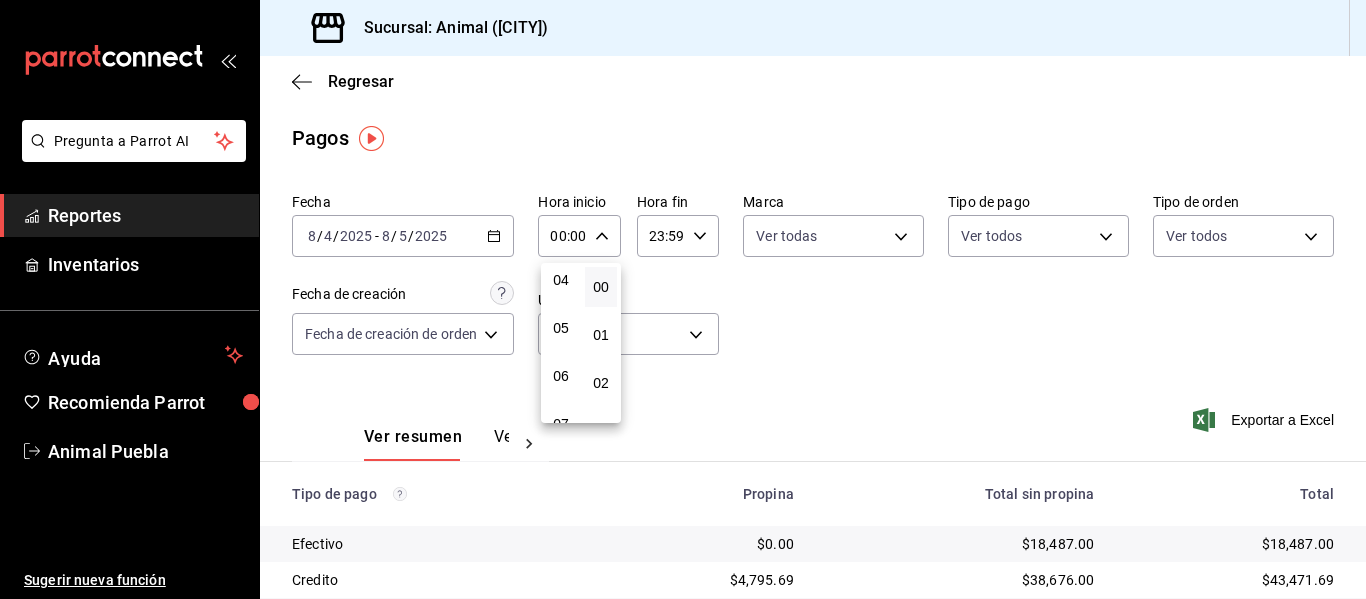 scroll, scrollTop: 200, scrollLeft: 0, axis: vertical 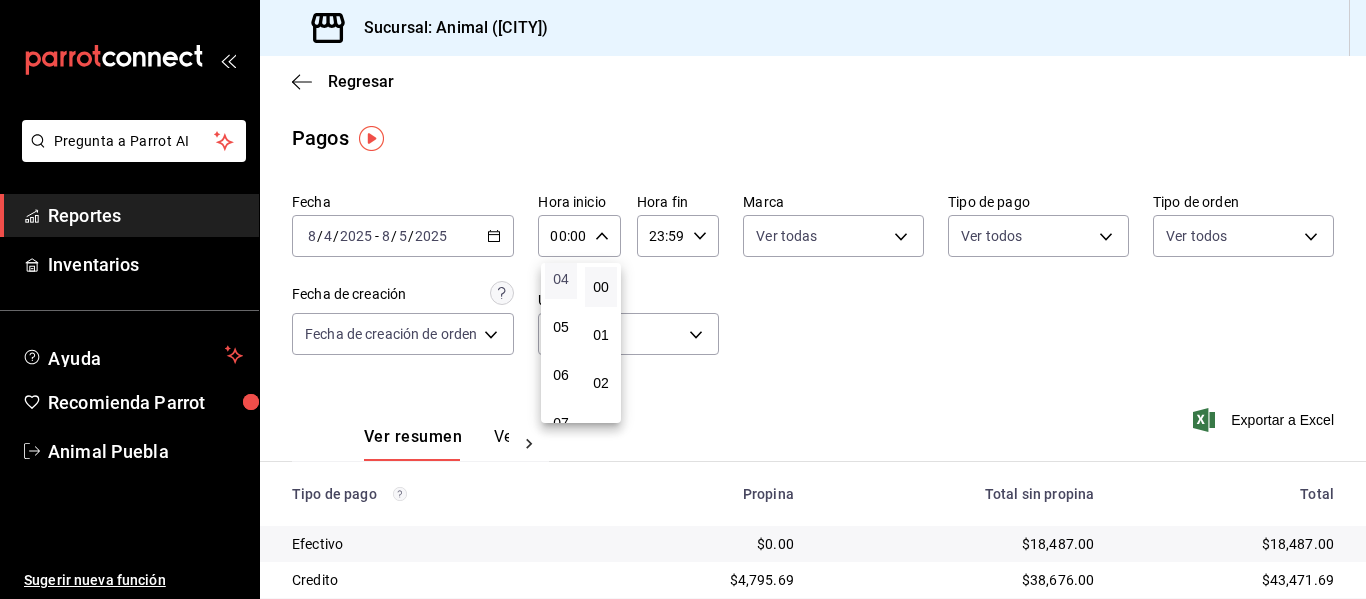 click on "04" at bounding box center (561, 279) 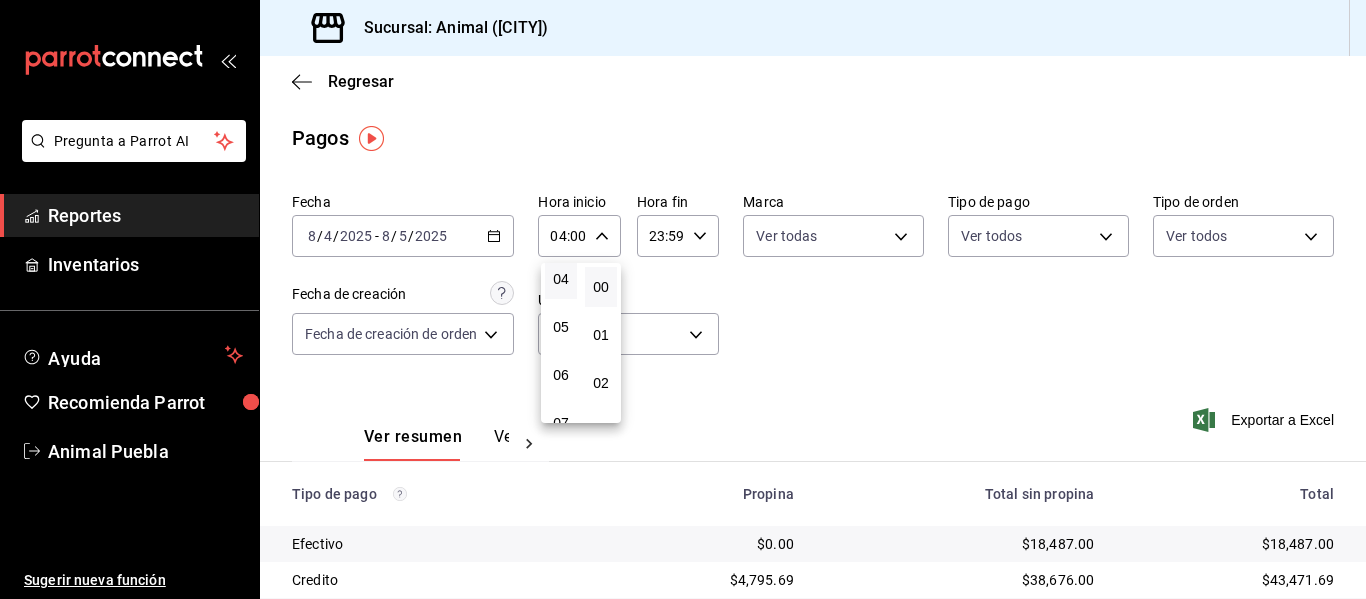 click at bounding box center [683, 299] 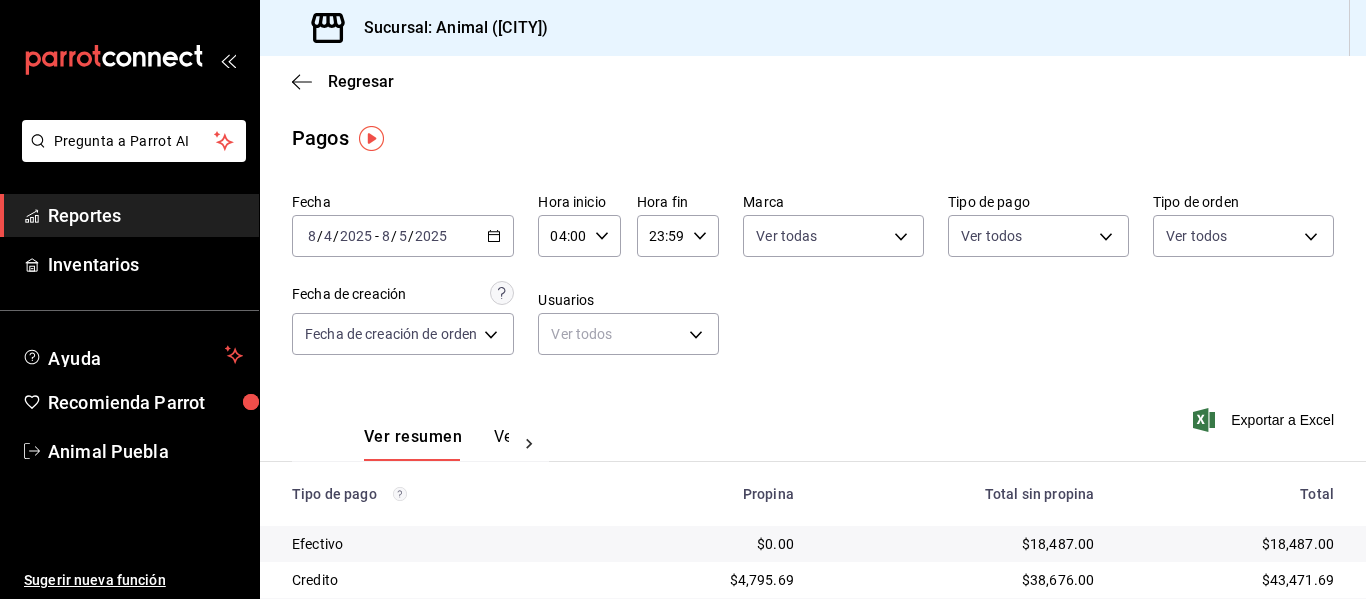 click 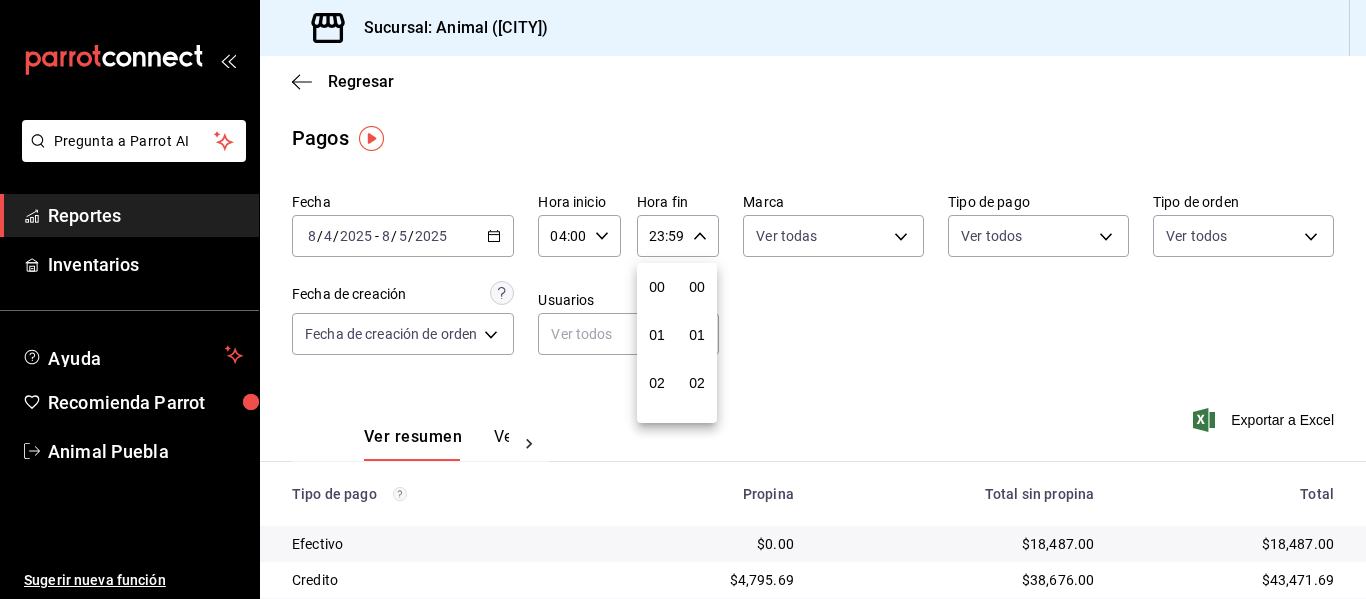scroll, scrollTop: 992, scrollLeft: 0, axis: vertical 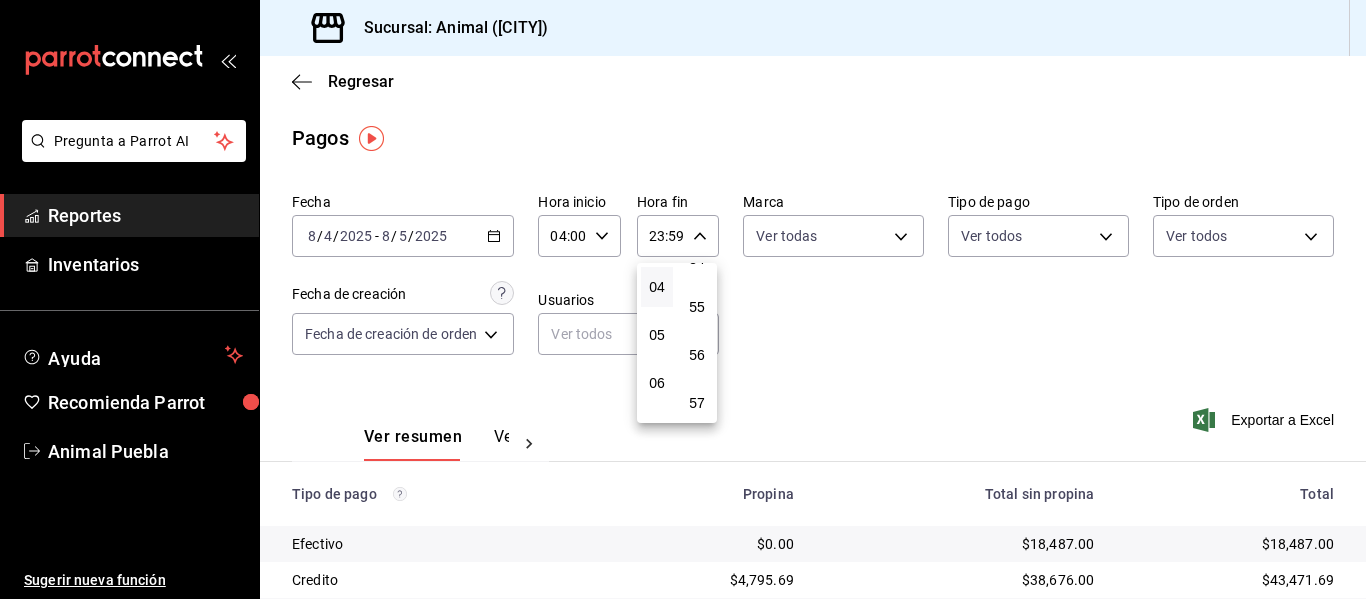 click on "04" at bounding box center (657, 287) 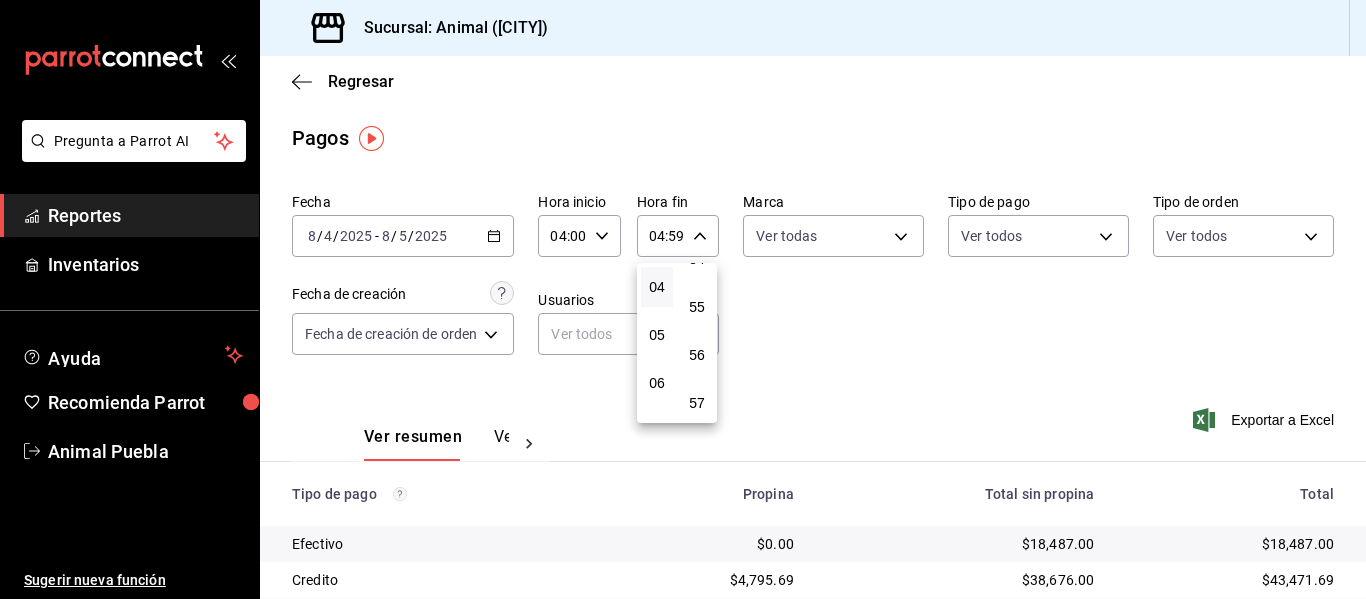 click at bounding box center [683, 299] 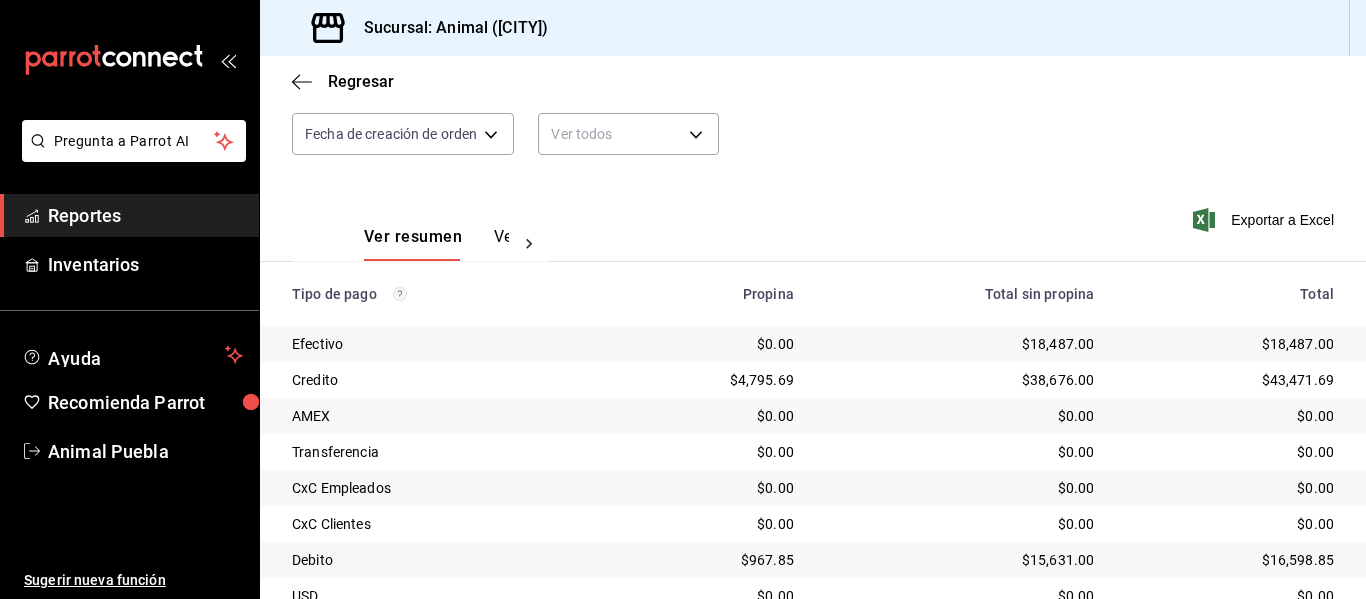 scroll, scrollTop: 284, scrollLeft: 0, axis: vertical 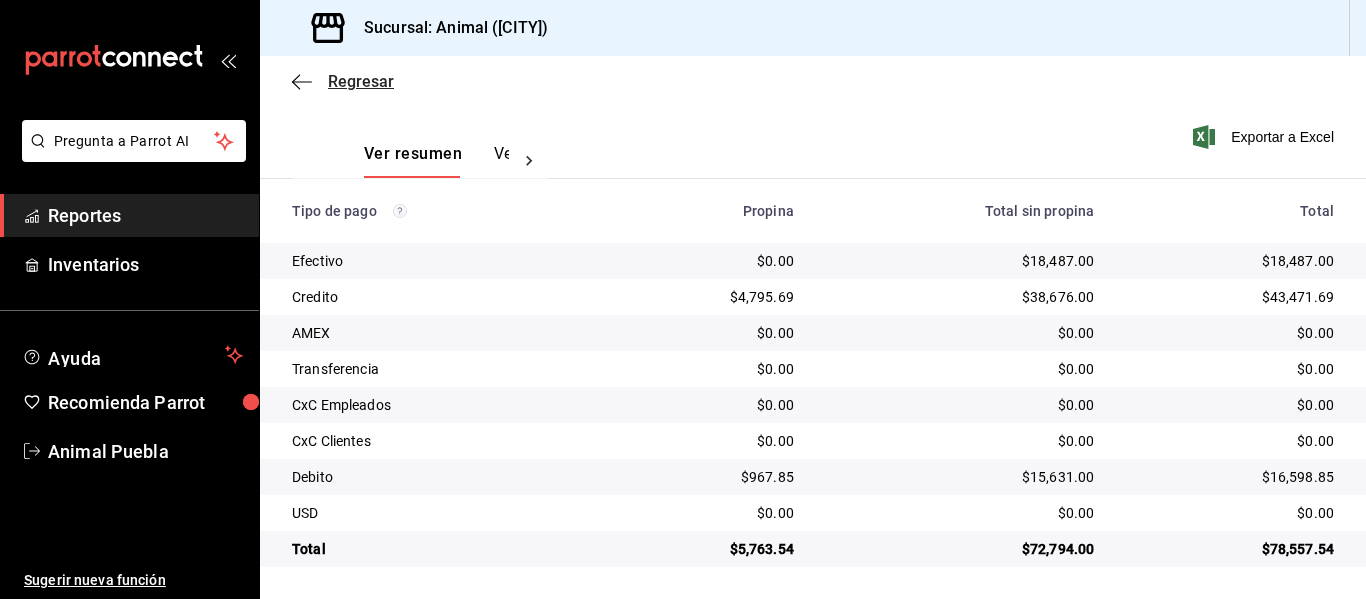 click 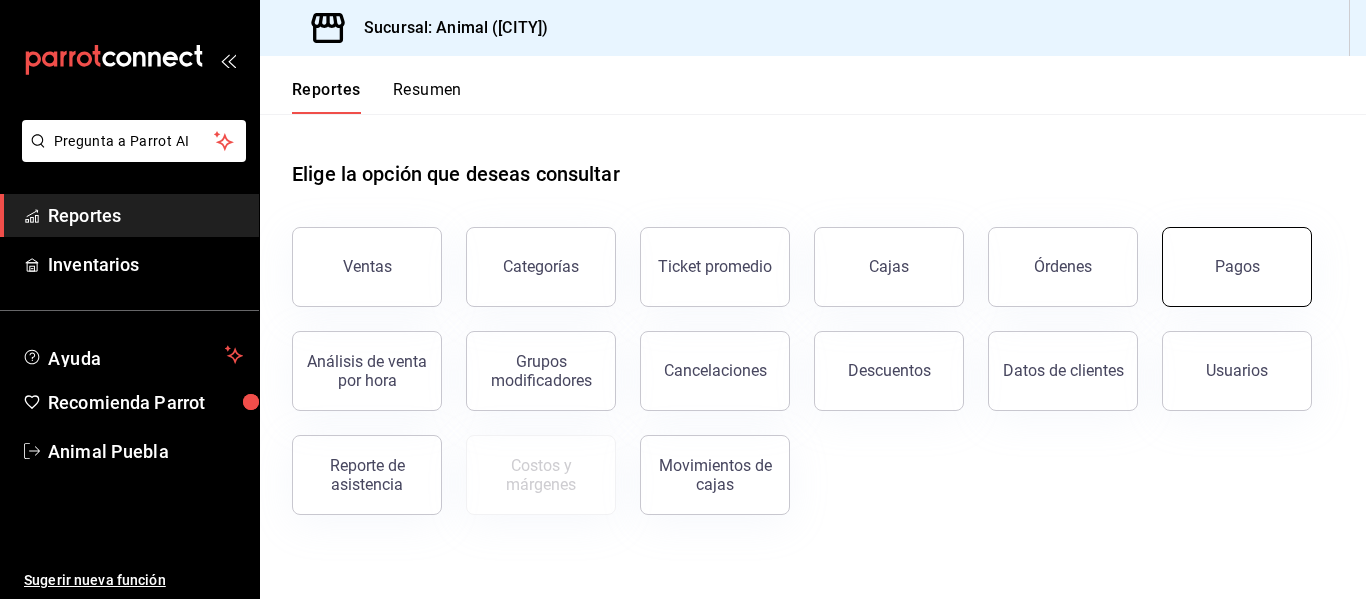 click on "Pagos" at bounding box center (1237, 267) 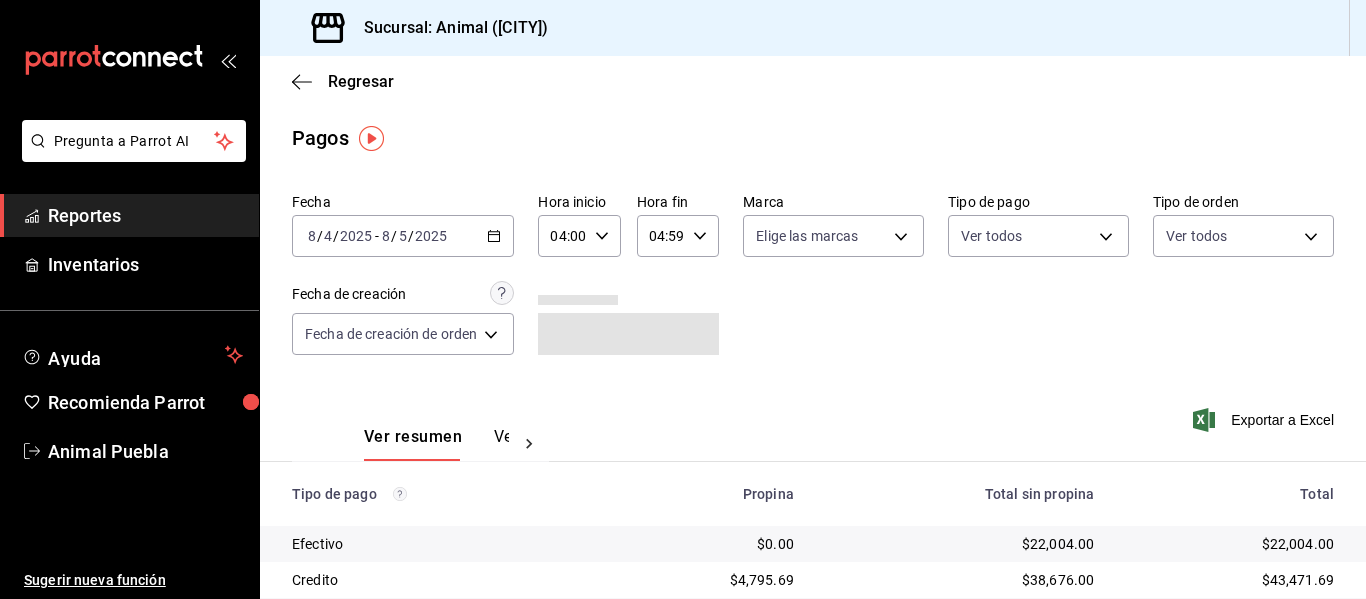 click 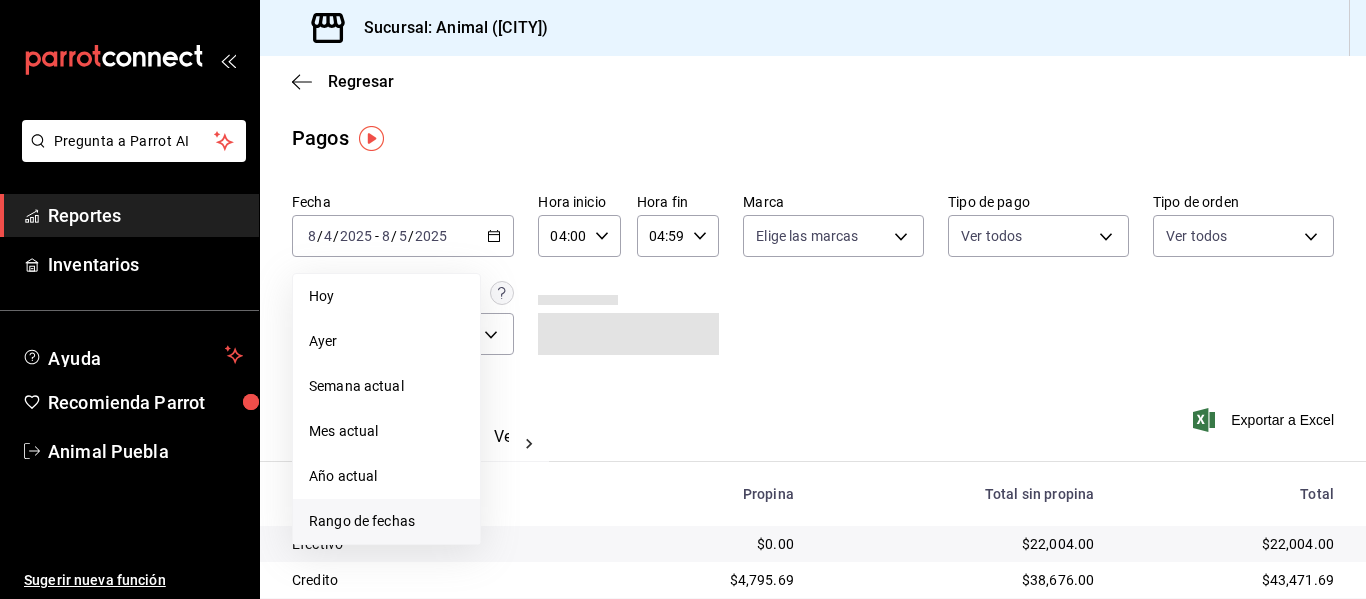 click on "Rango de fechas" at bounding box center (386, 521) 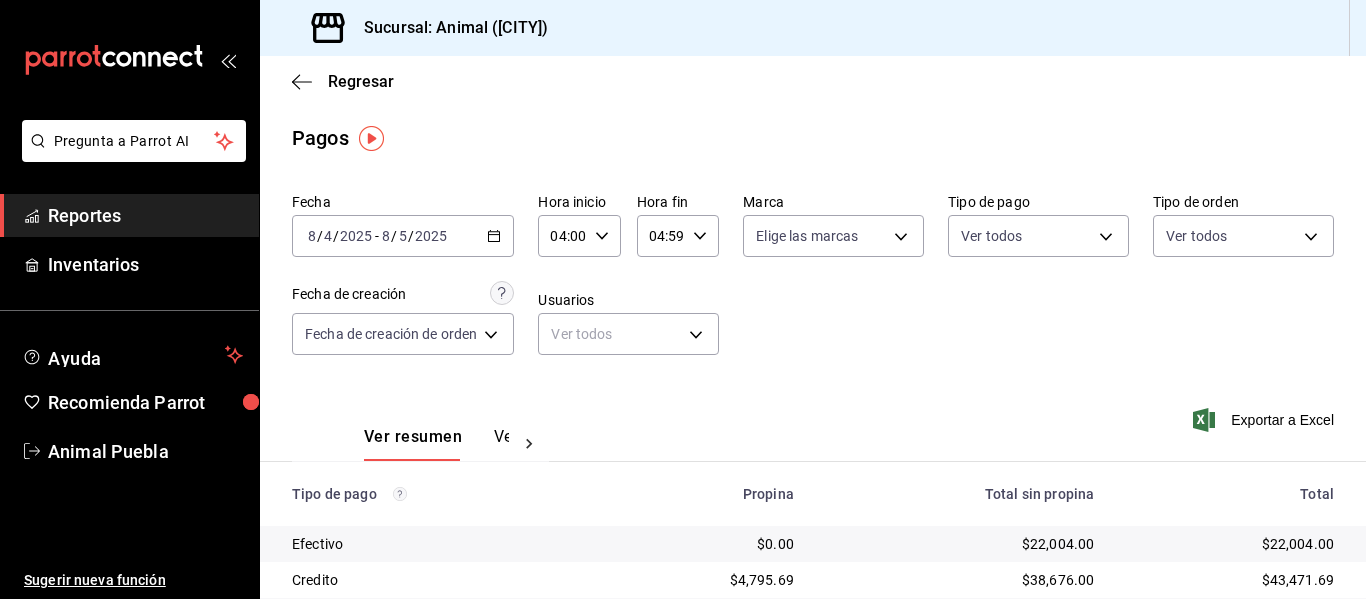 click on "Fecha [DATE] [DATE] - [DATE] [DATE] Hora inicio [TIME] Hora inicio Hora fin [TIME] Hora fin Marca Elige las marcas Tipo de pago Ver todos Tipo de orden Ver todos Fecha de creación   Fecha de creación de orden ORDER Usuarios Ver todos null" at bounding box center [813, 282] 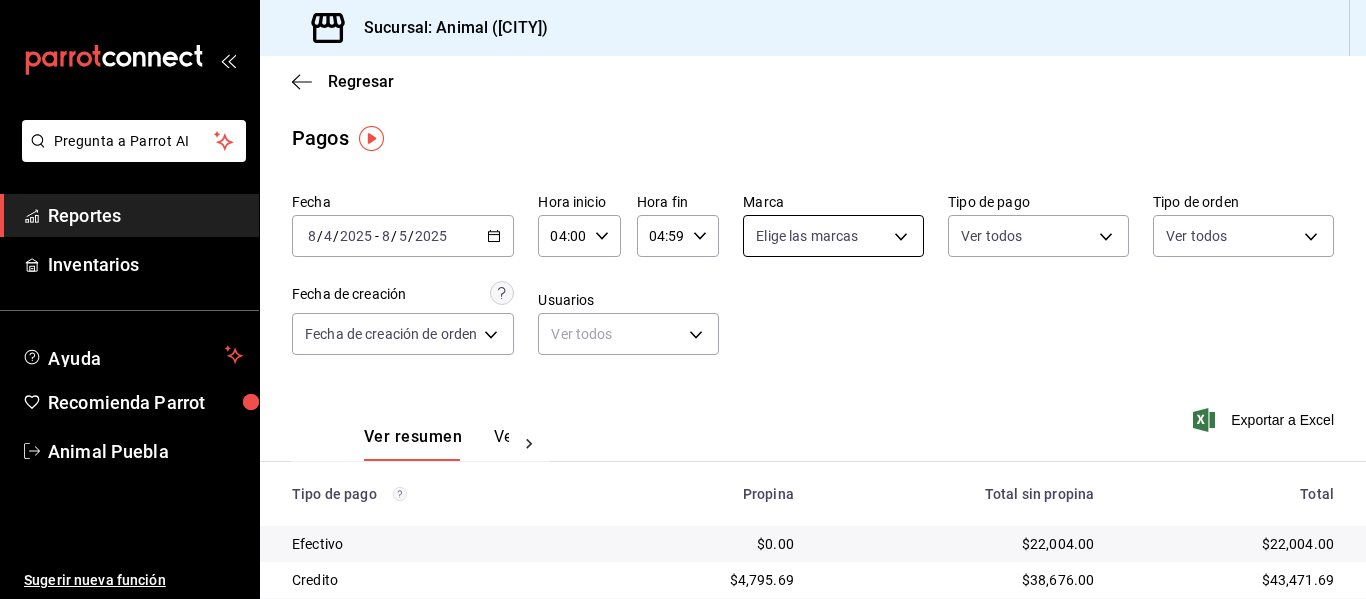 click on "Pregunta a Parrot AI Reportes   Inventarios   Ayuda Recomienda Parrot   Animal [CITY]   Sugerir nueva función   Sucursal: Animal ([CITY]) Regresar Pagos Fecha [DATE] [DATE] - [DATE] [DATE] Hora inicio [TIME] Hora inicio Hora fin [TIME] Hora fin Marca Elige las marcas Tipo de pago Ver todos Tipo de orden Ver todos Fecha de creación   Fecha de creación de orden ORDER Usuarios Ver todos null Ver resumen Ver pagos Exportar a Excel Tipo de pago   Propina Total sin propina Total Efectivo $0.00 $22,004.00 $22,004.00 Credito $4,795.69 $38,676.00 $43,471.69 AMEX $0.00 $0.00 $0.00 Transferencia $0.00 $0.00 $0.00 CxC Empleados $0.00 $0.00 $0.00 CxC Clientes $0.00 $0.00 $0.00 Debito $967.85 $15,631.00 $16,598.85 USD $0.00 $0.00 $0.00 Total $5,763.54 $76,311.00 $82,074.54 Pregunta a Parrot AI Reportes   Inventarios   Ayuda Recomienda Parrot   Animal [CITY]   Sugerir nueva función   GANA 1 MES GRATIS EN TU SUSCRIPCIÓN AQUÍ Ver video tutorial Ir a video Visitar centro de ayuda ([PHONE])" at bounding box center [683, 299] 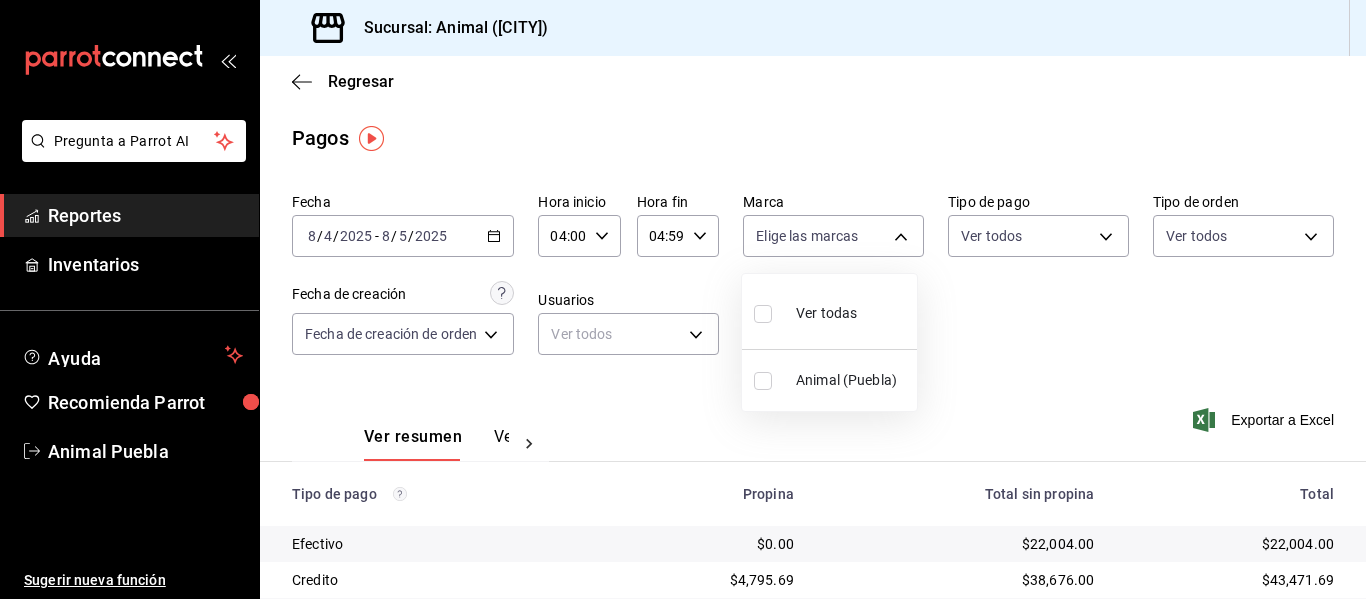 click on "Ver todas" at bounding box center [829, 311] 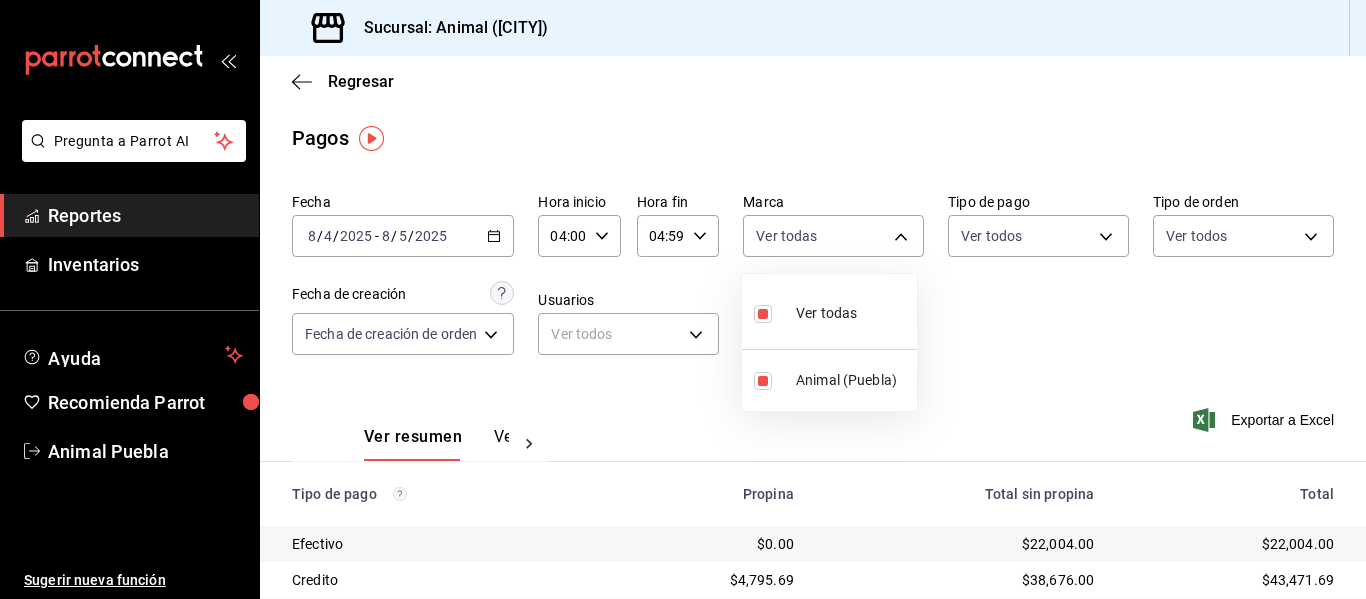 click at bounding box center (683, 299) 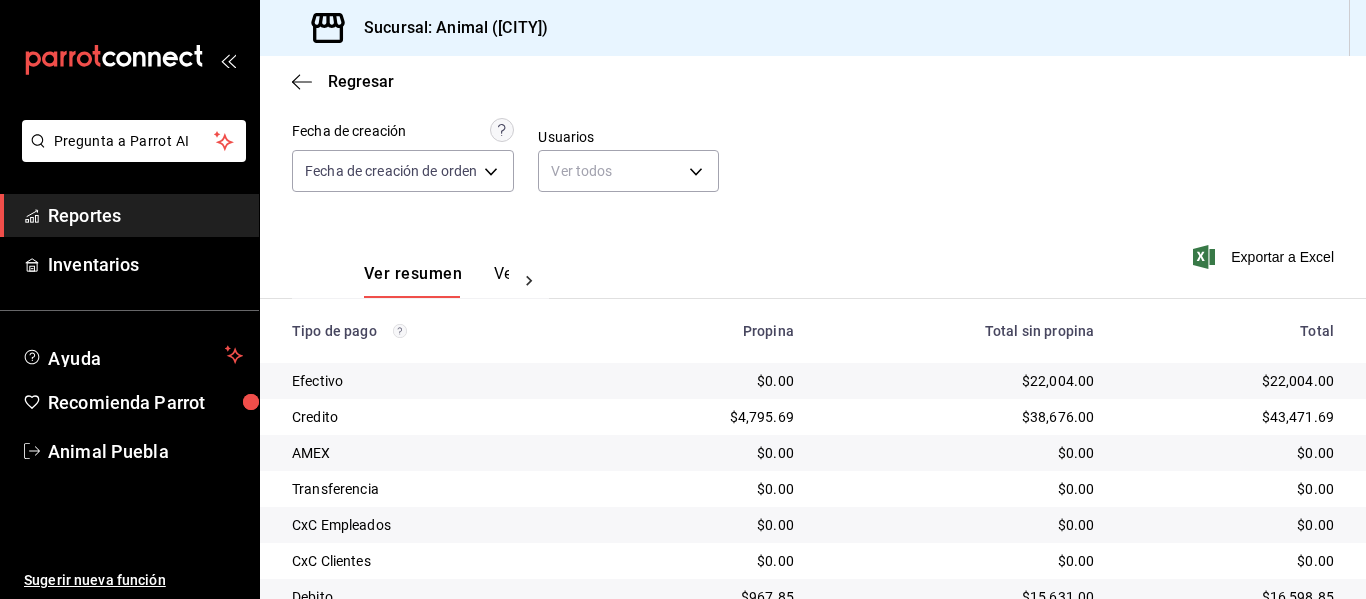 scroll, scrollTop: 284, scrollLeft: 0, axis: vertical 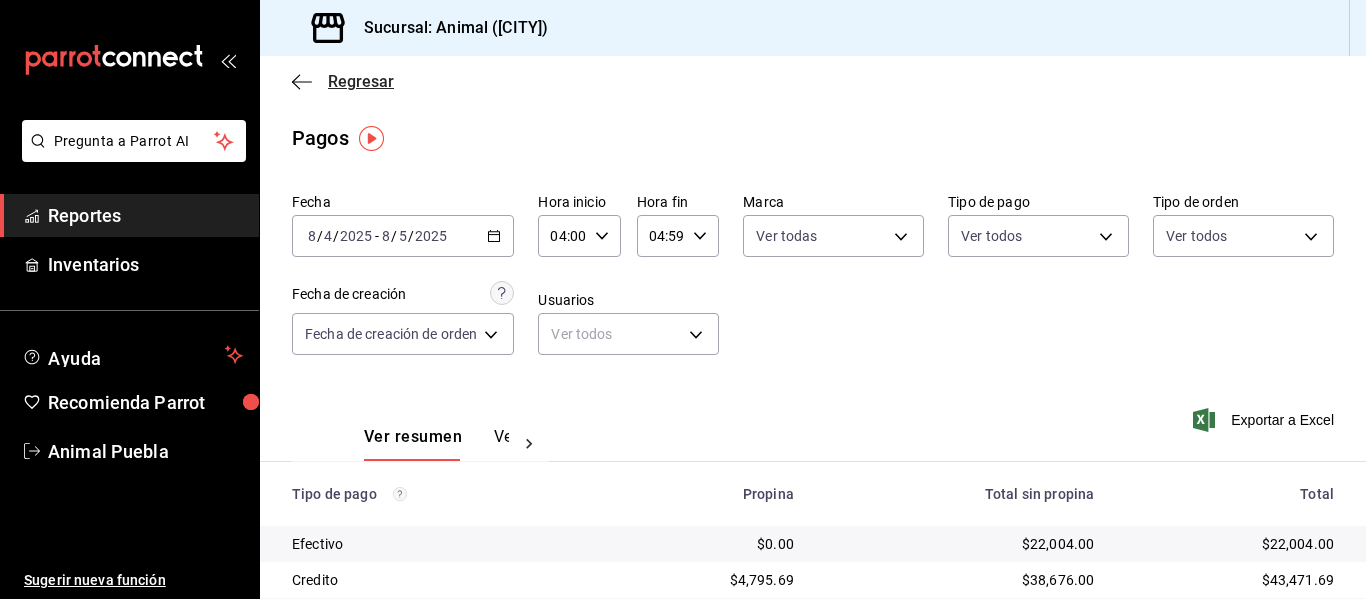 click 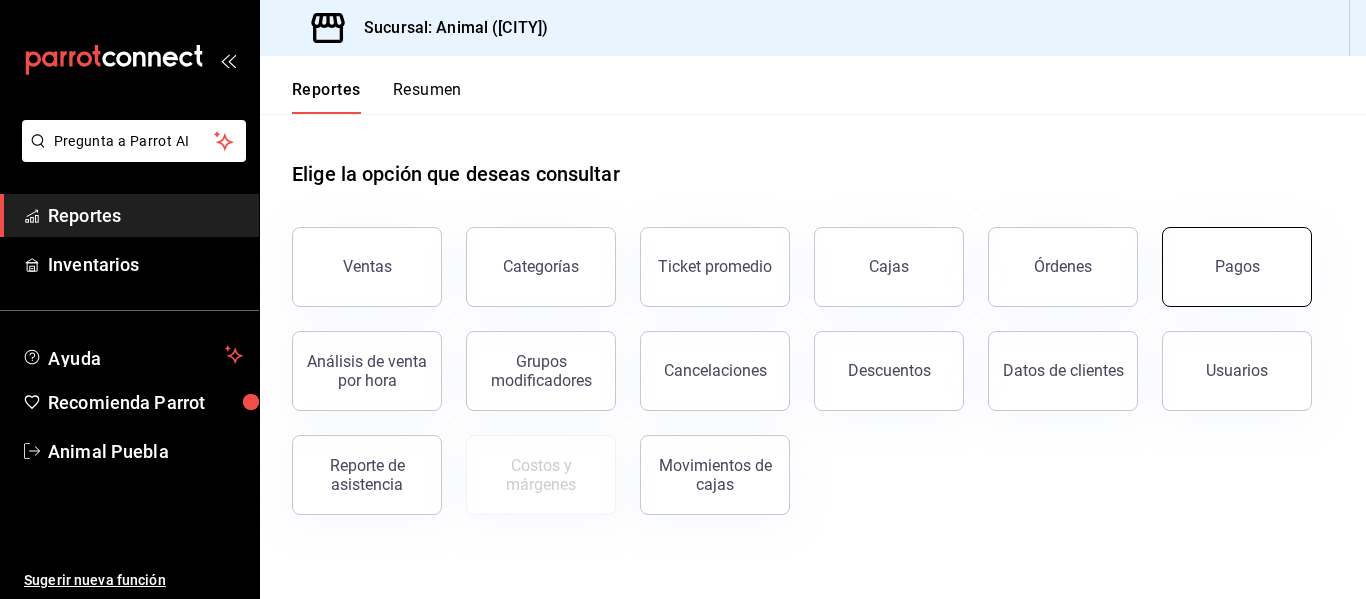 click on "Pagos" at bounding box center [1237, 267] 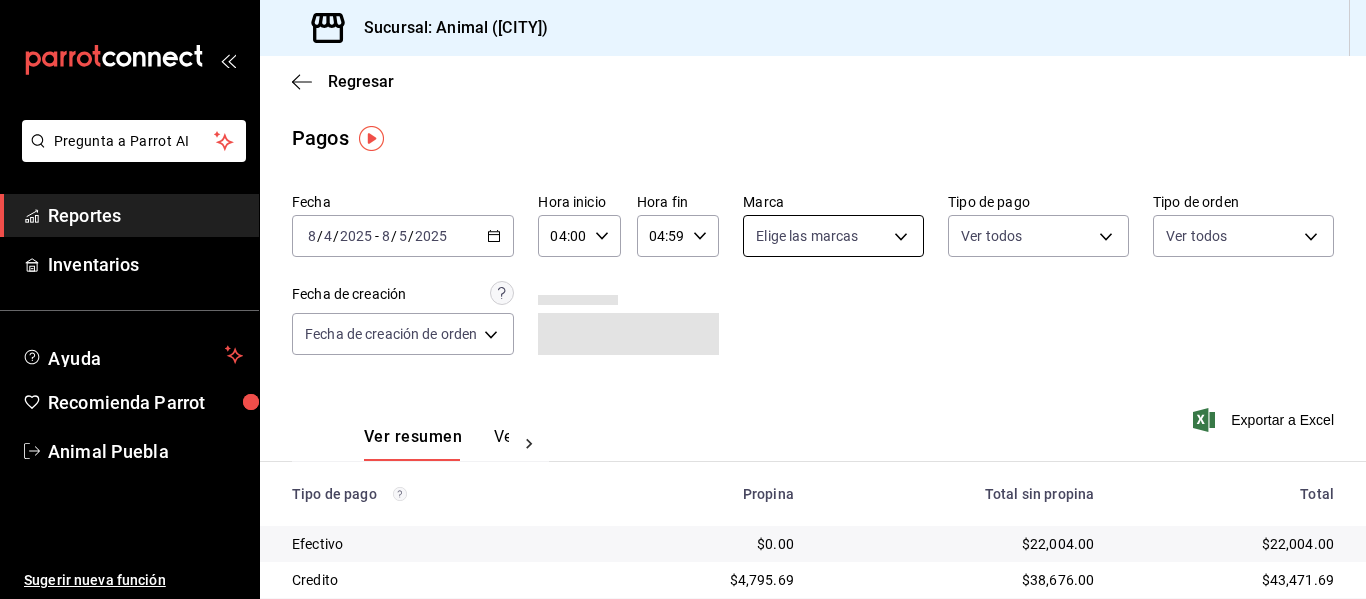 click on "Pregunta a Parrot AI Reportes   Inventarios   Ayuda Recomienda Parrot   Animal [CITY]   Sugerir nueva función   Sucursal: Animal ([CITY]) Regresar Pagos Fecha [DATE] [DATE] - [DATE] [DATE] Hora inicio [TIME] Hora inicio Hora fin [TIME] Hora fin Marca Elige las marcas Tipo de pago Ver todos Tipo de orden Ver todos Fecha de creación   Fecha de creación de orden ORDER Ver resumen Ver pagos Exportar a Excel Tipo de pago   Propina Total sin propina Total Efectivo $0.00 $22,004.00 $22,004.00 Credito $4,795.69 $38,676.00 $43,471.69 AMEX $0.00 $0.00 $0.00 Transferencia $0.00 $0.00 $0.00 CxC Empleados $0.00 $0.00 $0.00 CxC Clientes $0.00 $0.00 $0.00 Debito $967.85 $15,631.00 $16,598.85 USD $0.00 $0.00 $0.00 Total $5,763.54 $76,311.00 $82,074.54 Pregunta a Parrot AI Reportes   Inventarios   Ayuda Recomienda Parrot   Animal [CITY]   Sugerir nueva función   GANA 1 MES GRATIS EN TU SUSCRIPCIÓN AQUÍ Ver video tutorial Ir a video Visitar centro de ayuda ([PHONE]) soporte@parrotsoftware.io" at bounding box center (683, 299) 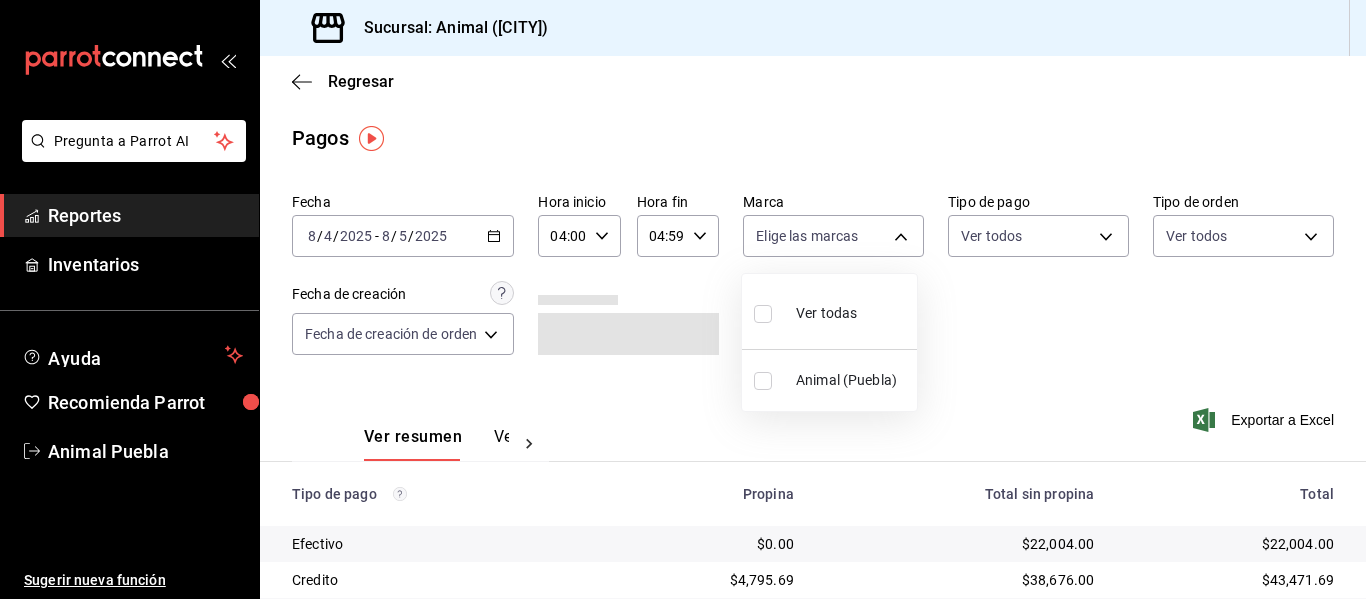 click on "Ver todas" at bounding box center [829, 311] 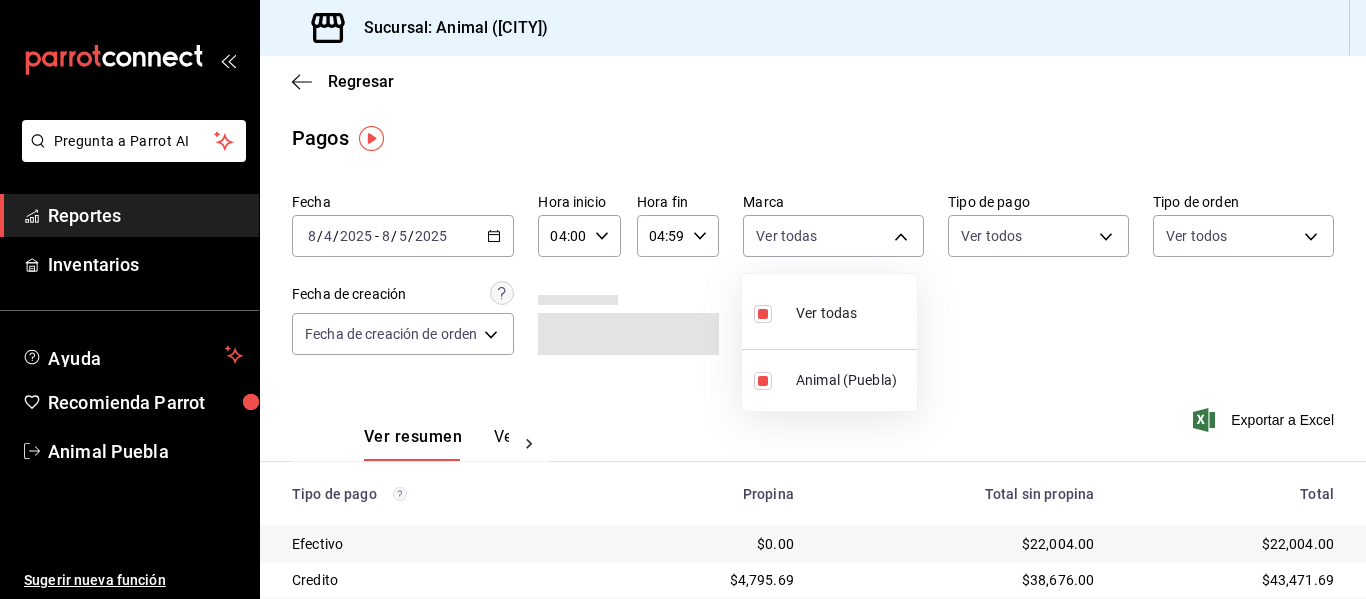click at bounding box center [683, 299] 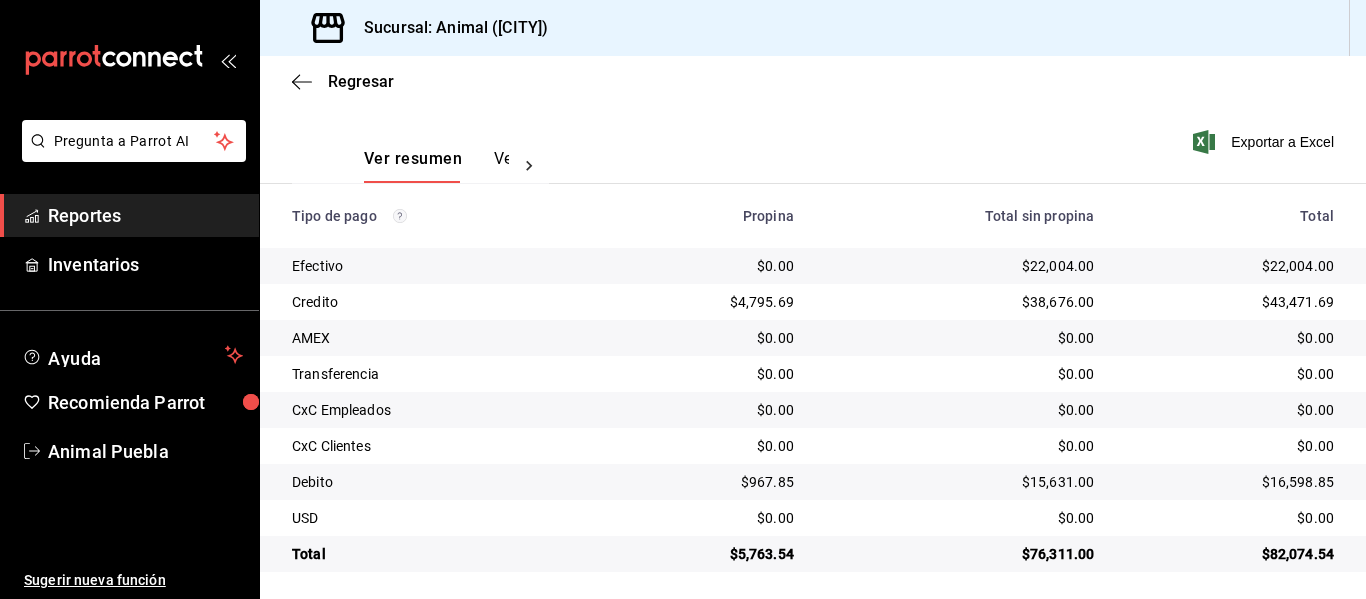 scroll, scrollTop: 284, scrollLeft: 0, axis: vertical 